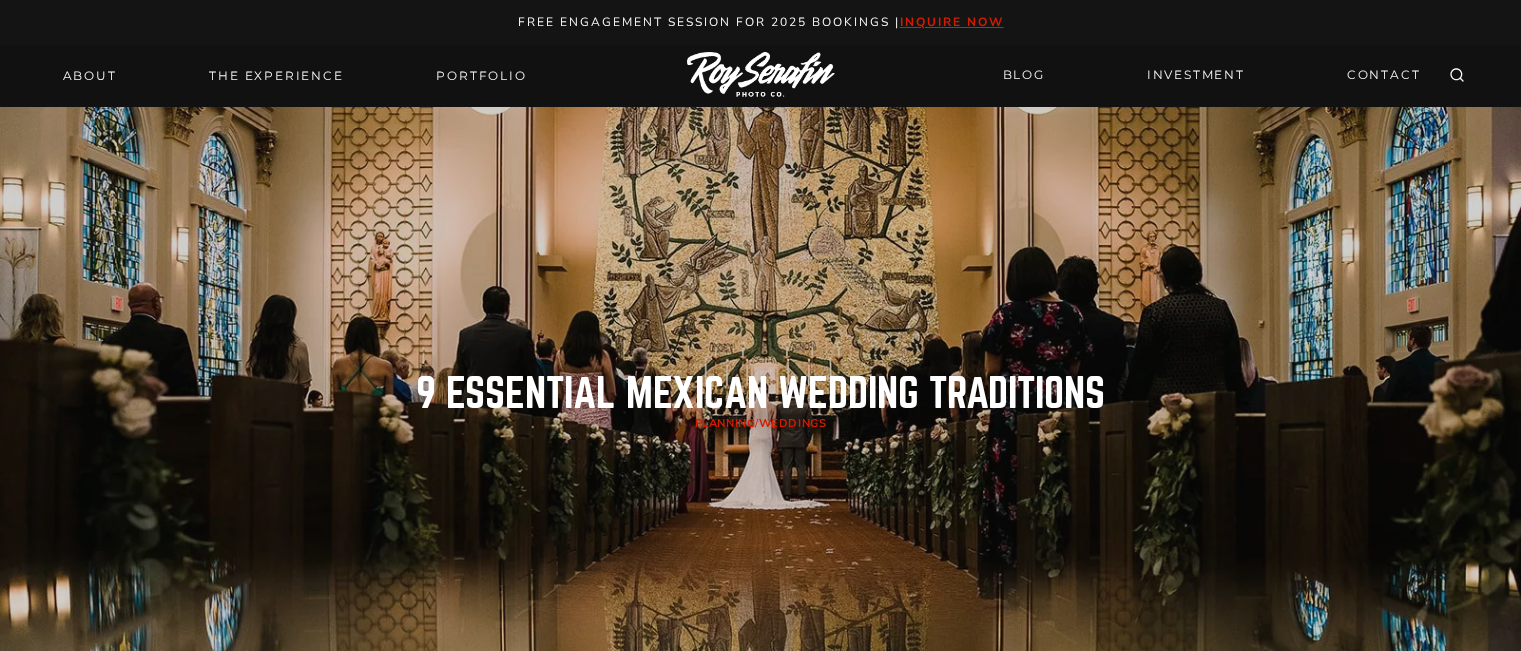 scroll, scrollTop: 0, scrollLeft: 0, axis: both 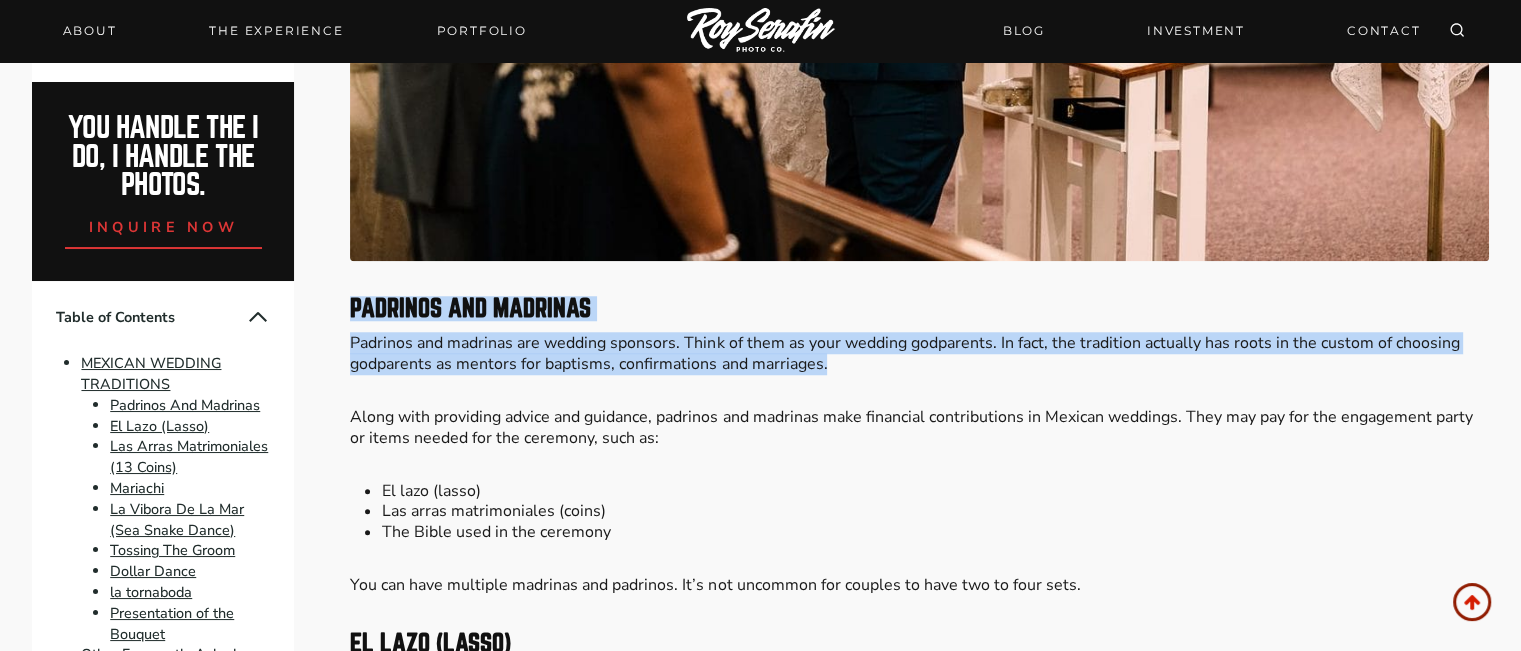 drag, startPoint x: 354, startPoint y: 289, endPoint x: 836, endPoint y: 354, distance: 486.36304 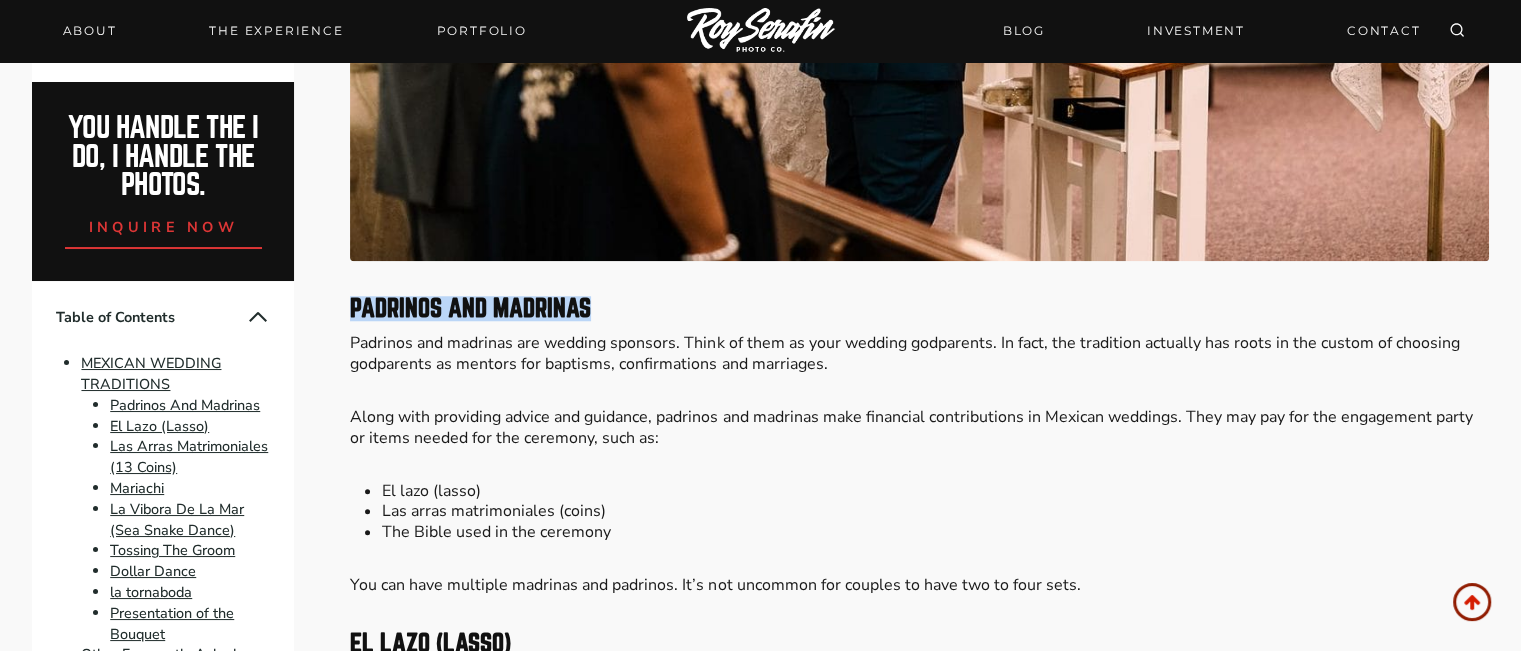 drag, startPoint x: 619, startPoint y: 290, endPoint x: 350, endPoint y: 281, distance: 269.1505 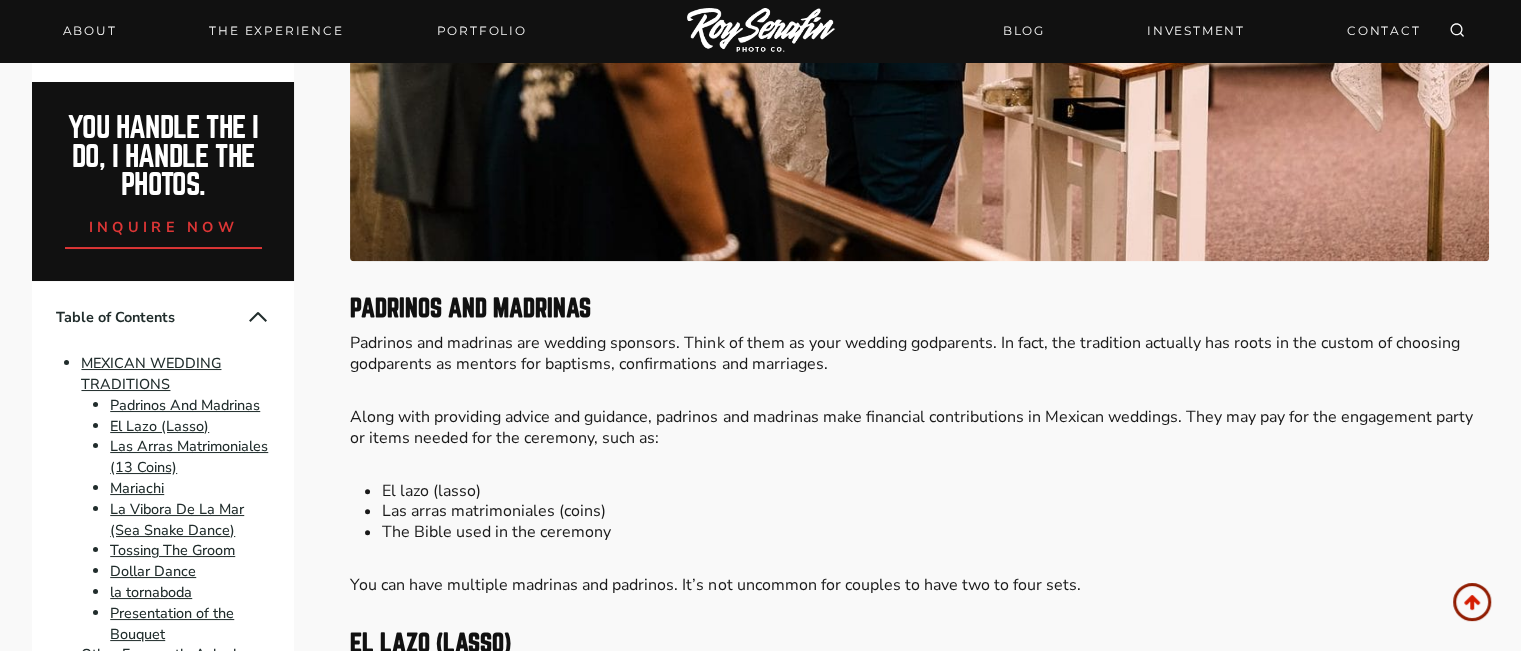click on "Please Share: Mexican wedding reception traditions are some of the most elaborate and fun for guests. From dancing to food and a very meticulous wedding ceremony, guests are sure to have a once-in-a-lifetime experience. If you’ve never been to one of these weddings, in this post you’ll learn about nine essential Mexican wedding traditions that you’ll most likely experience. Planning a traditional Mexican wedding? As a wedding photographer , I’ve had a great time photographing several Mexican weddings and weddings of diverse and mixed cultures. If you have any questions or would like to contact me , I’d be happy to connect. Updated: April 22, 2025 bold, meaningful photos. The kind that feel like memories. The ones you obsess over. inquire now MEXICAN WEDDING TRADITIONS Padrinos And Madrinas Along with providing advice and guidance, padrinos and madrinas make financial contributions in Mexican weddings. They may pay for the engagement party or items needed for the ceremony, such as: Mariachi . NO" at bounding box center [919, 4261] 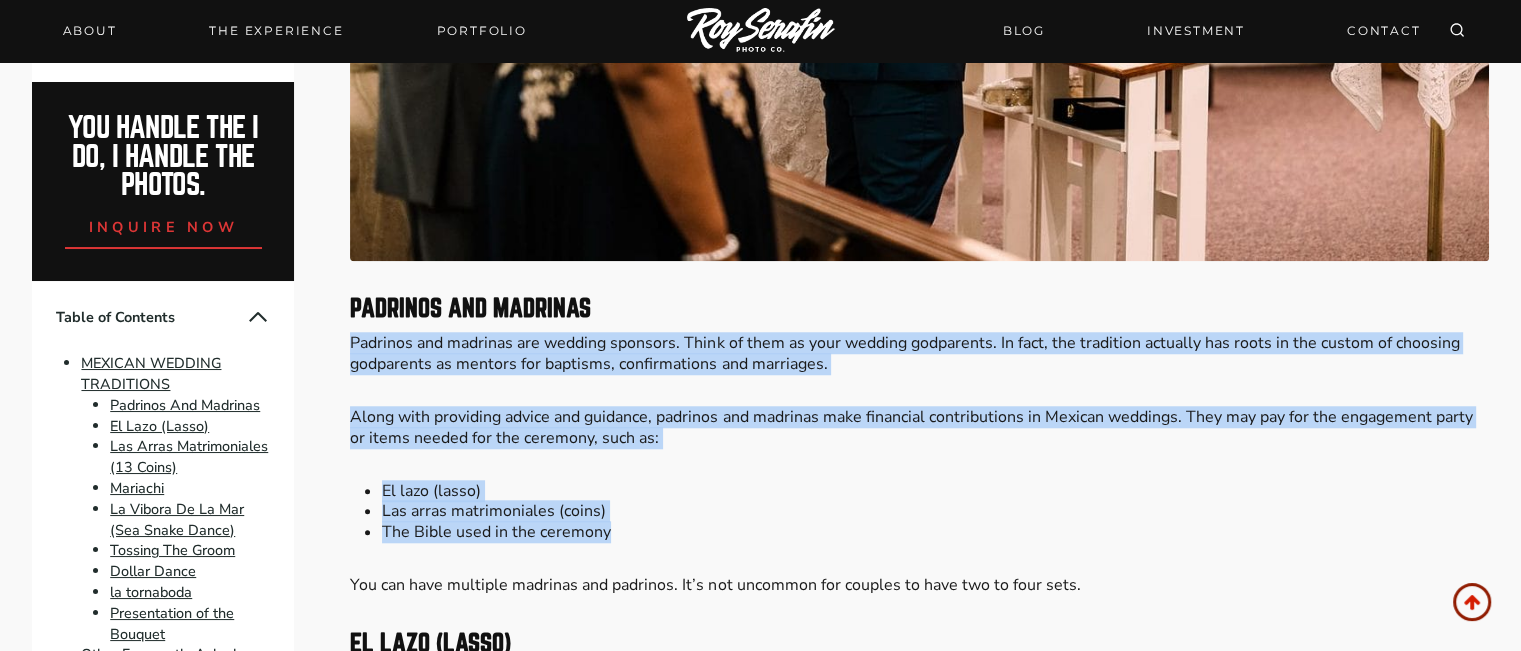 drag, startPoint x: 348, startPoint y: 328, endPoint x: 860, endPoint y: 515, distance: 545.08075 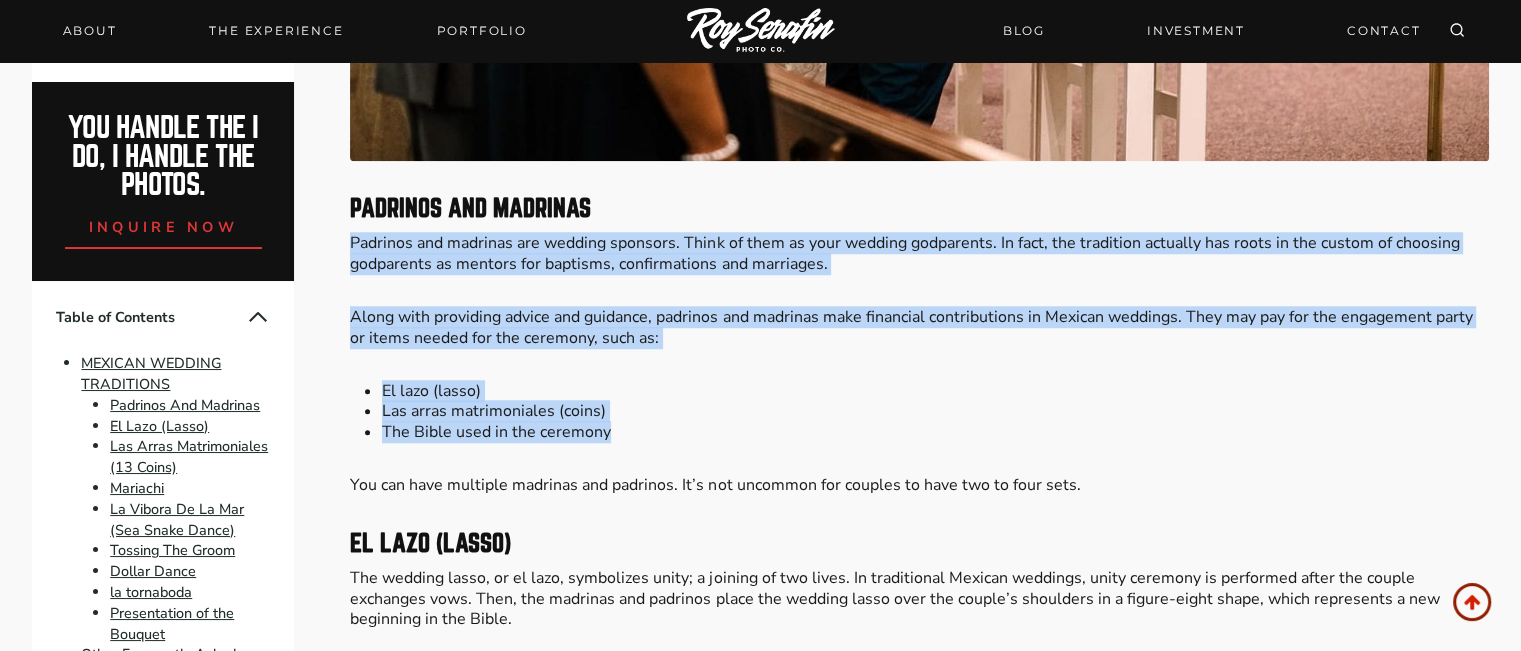 scroll, scrollTop: 2000, scrollLeft: 0, axis: vertical 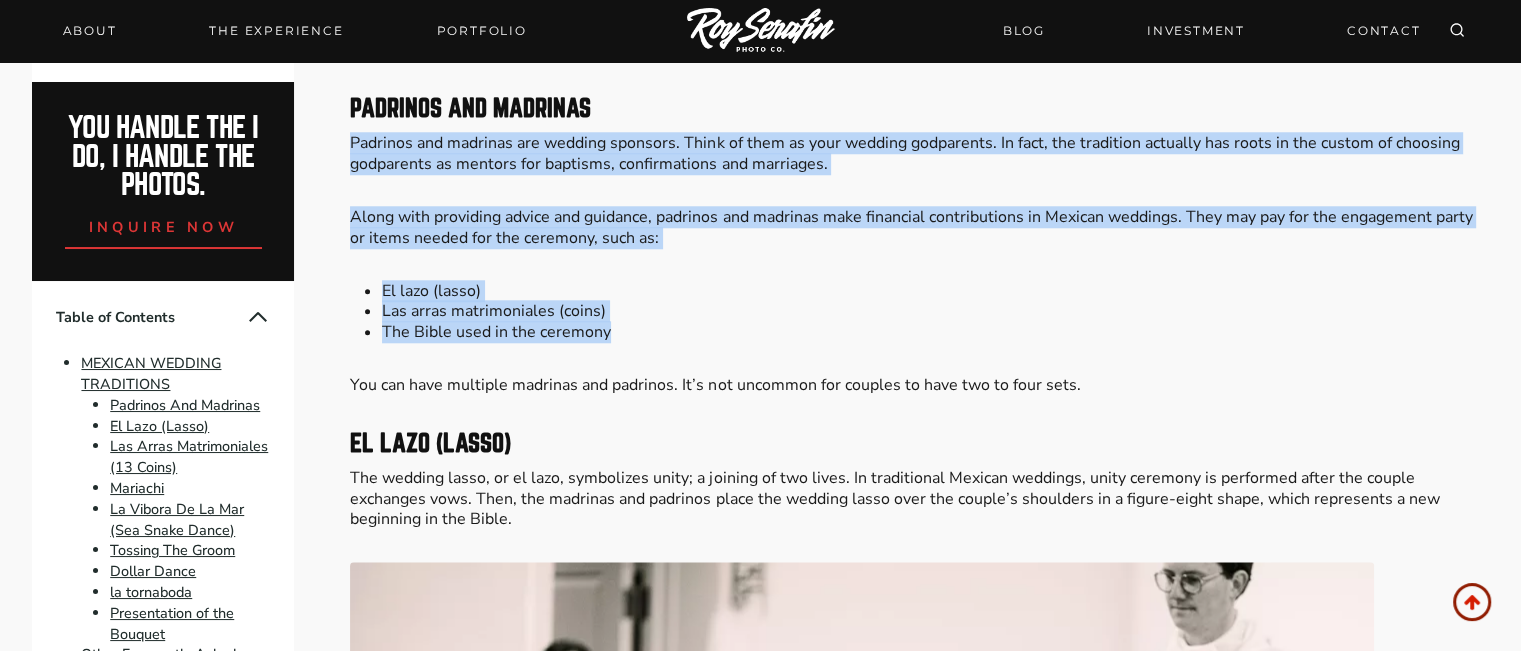 click on "Please Share: Mexican wedding reception traditions are some of the most elaborate and fun for guests. From dancing to food and a very meticulous wedding ceremony, guests are sure to have a once-in-a-lifetime experience. If you’ve never been to one of these weddings, in this post you’ll learn about nine essential Mexican wedding traditions that you’ll most likely experience. Planning a traditional Mexican wedding? As a wedding photographer , I’ve had a great time photographing several Mexican weddings and weddings of diverse and mixed cultures. If you have any questions or would like to contact me , I’d be happy to connect. Updated: April 22, 2025 bold, meaningful photos. The kind that feel like memories. The ones you obsess over. inquire now MEXICAN WEDDING TRADITIONS Padrinos And Madrinas Along with providing advice and guidance, padrinos and madrinas make financial contributions in Mexican weddings. They may pay for the engagement party or items needed for the ceremony, such as: Mariachi . NO" at bounding box center [919, 4061] 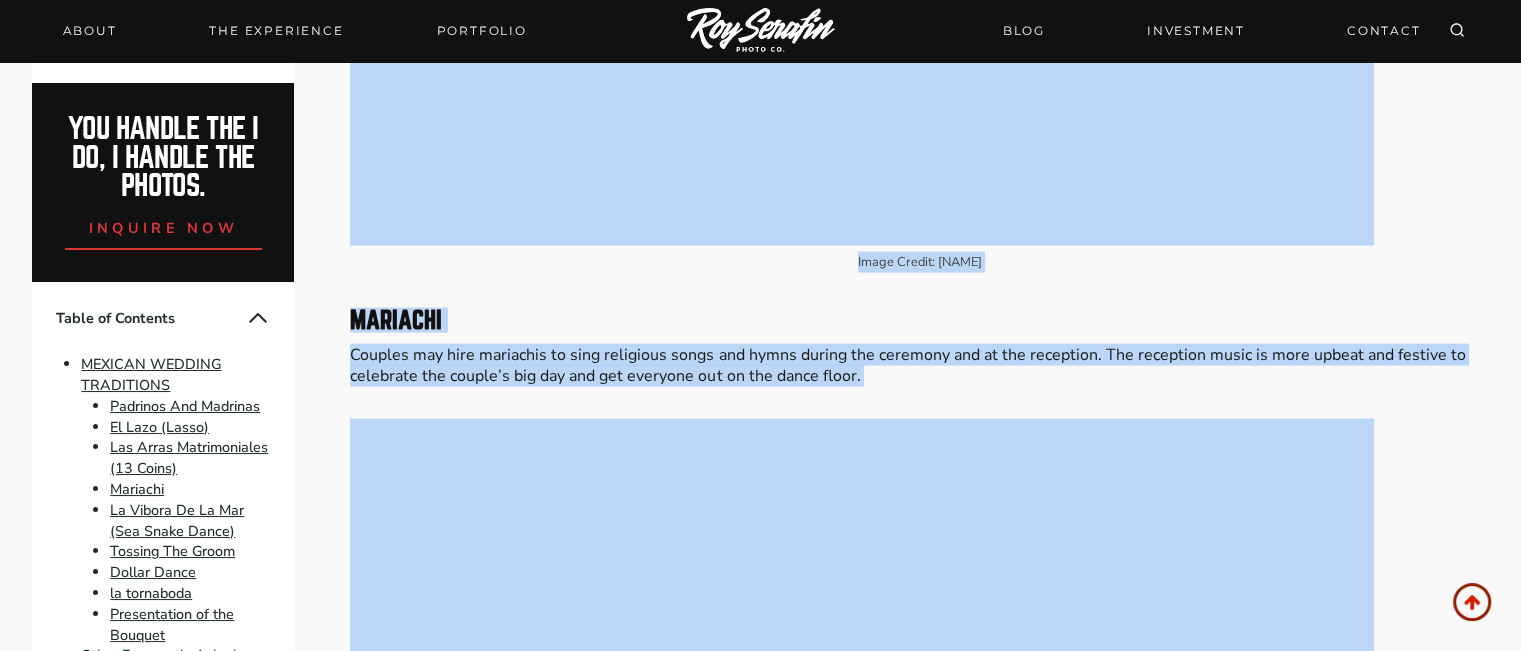 scroll, scrollTop: 4100, scrollLeft: 0, axis: vertical 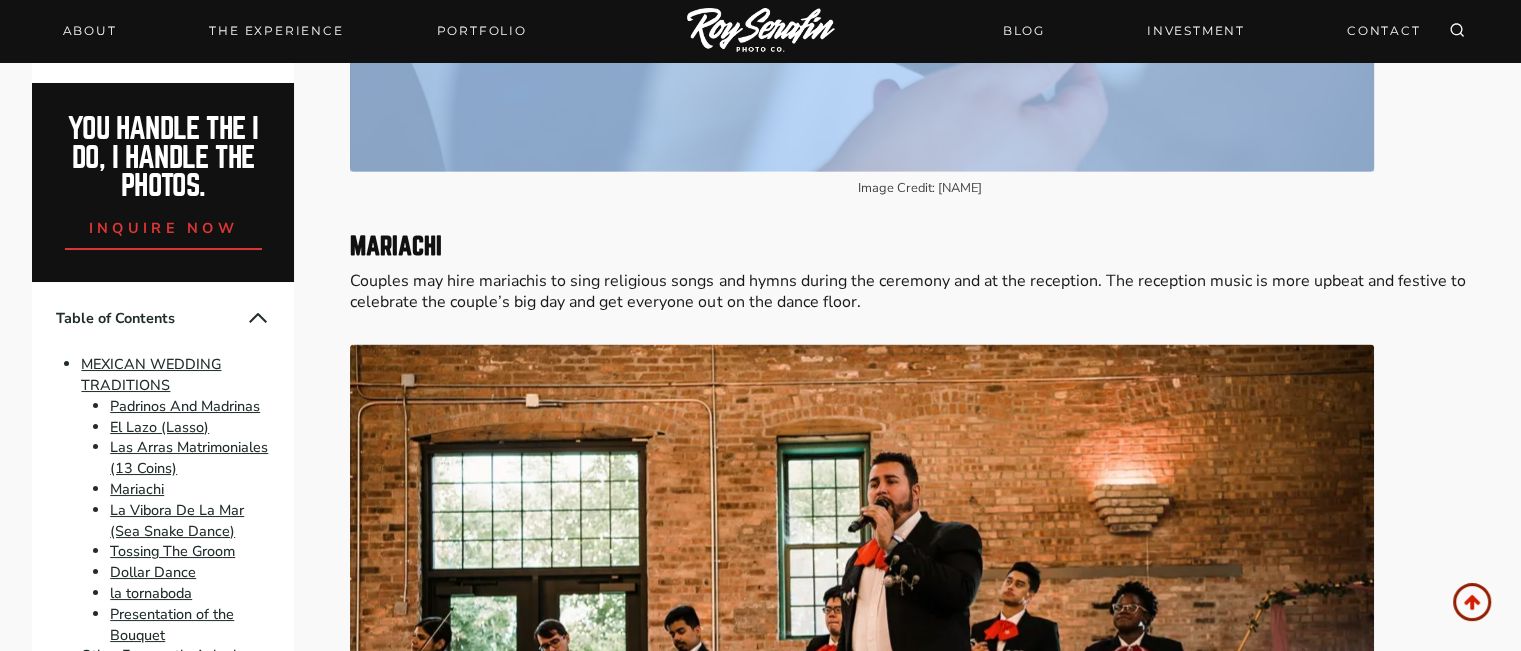 drag, startPoint x: 352, startPoint y: 98, endPoint x: 1222, endPoint y: 139, distance: 870.9656 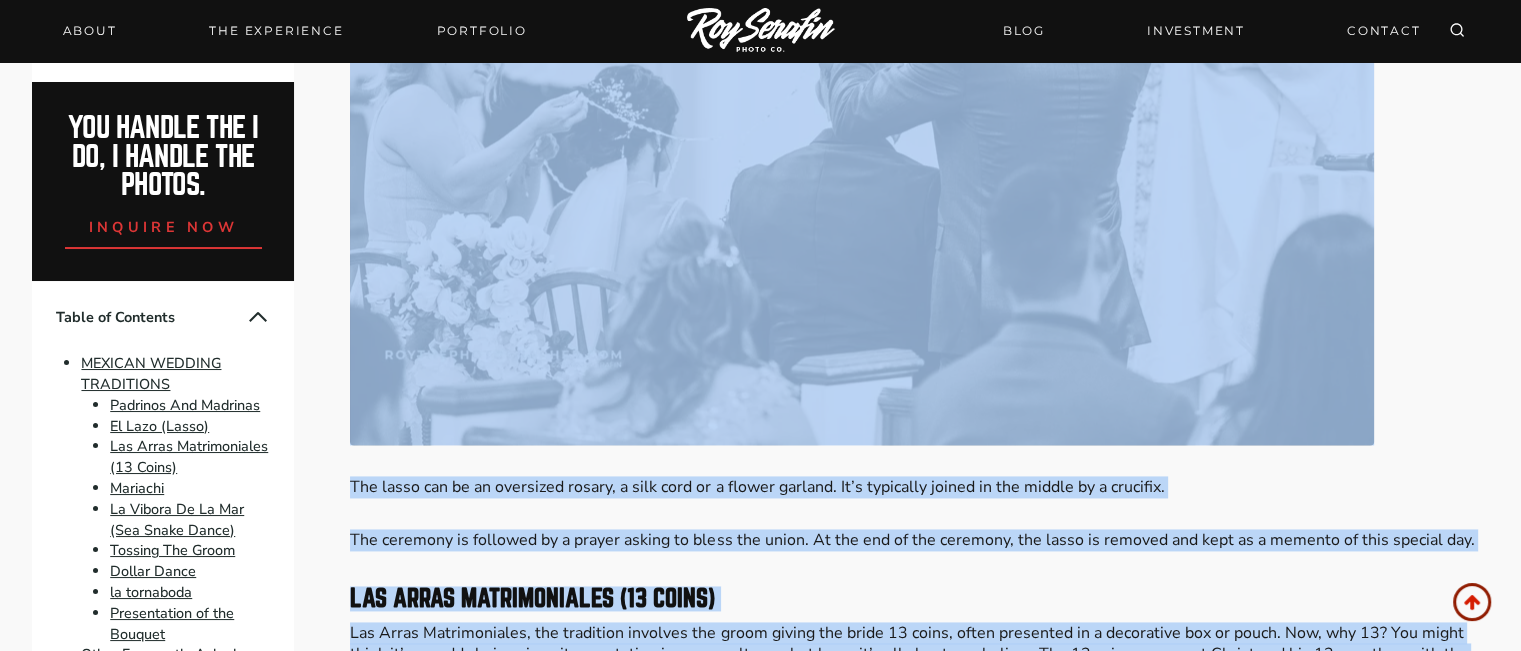 click on "The ceremony is followed by a prayer asking to bless the union. At the end of the ceremony, the lasso is removed and kept as a memento of this special day." at bounding box center (919, 540) 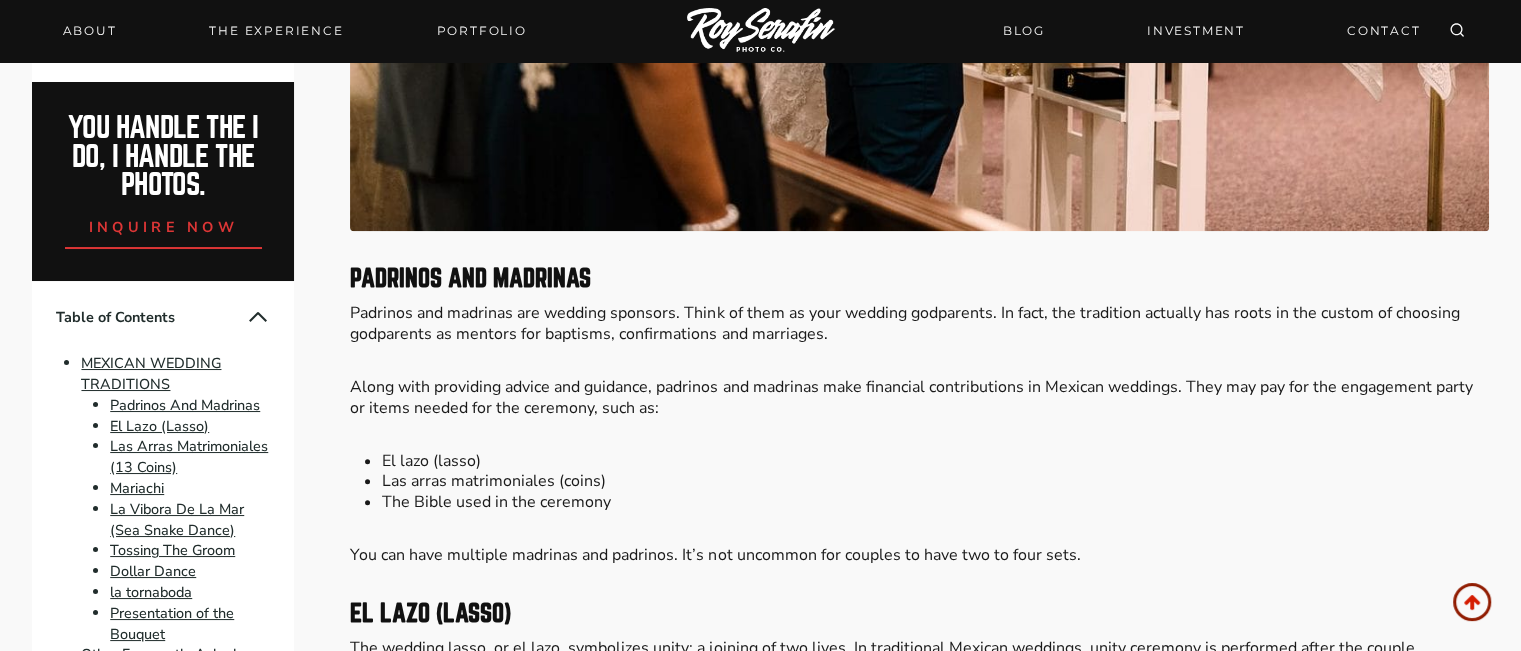scroll, scrollTop: 1900, scrollLeft: 0, axis: vertical 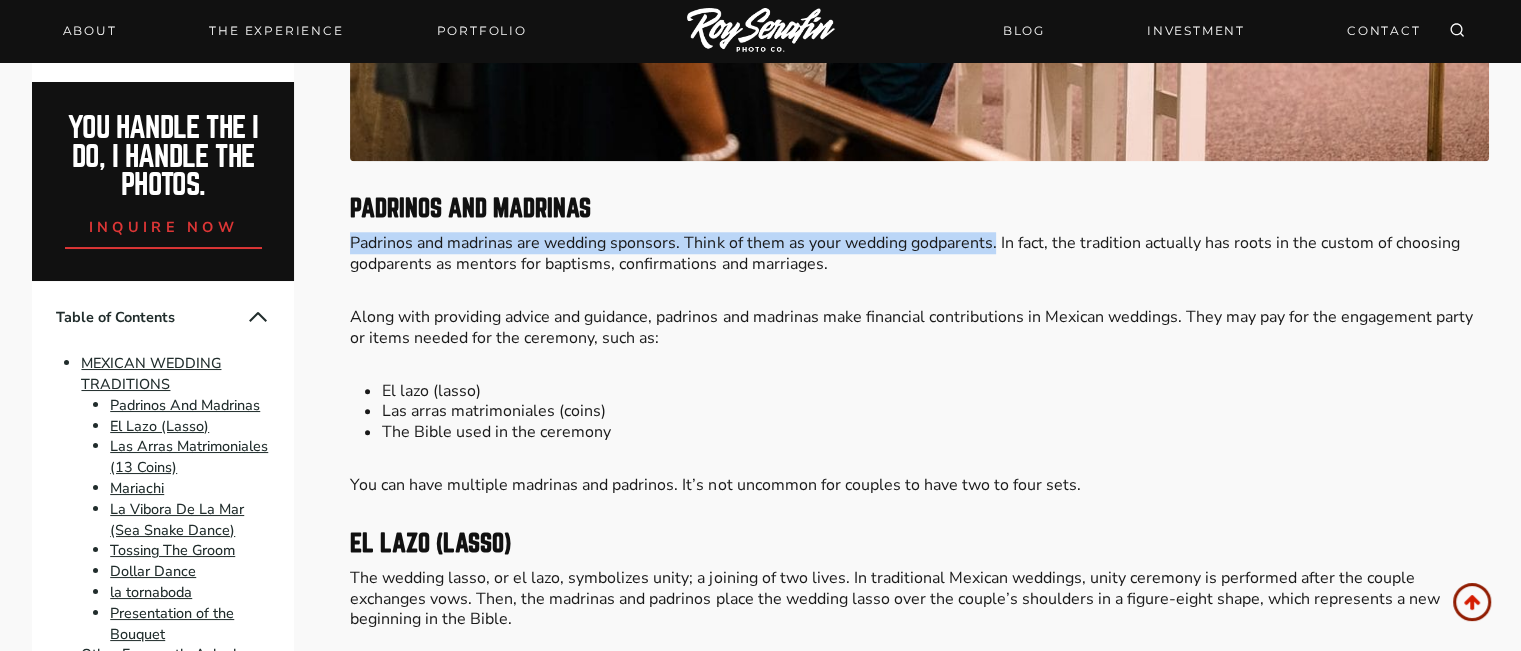 drag, startPoint x: 354, startPoint y: 227, endPoint x: 996, endPoint y: 221, distance: 642.028 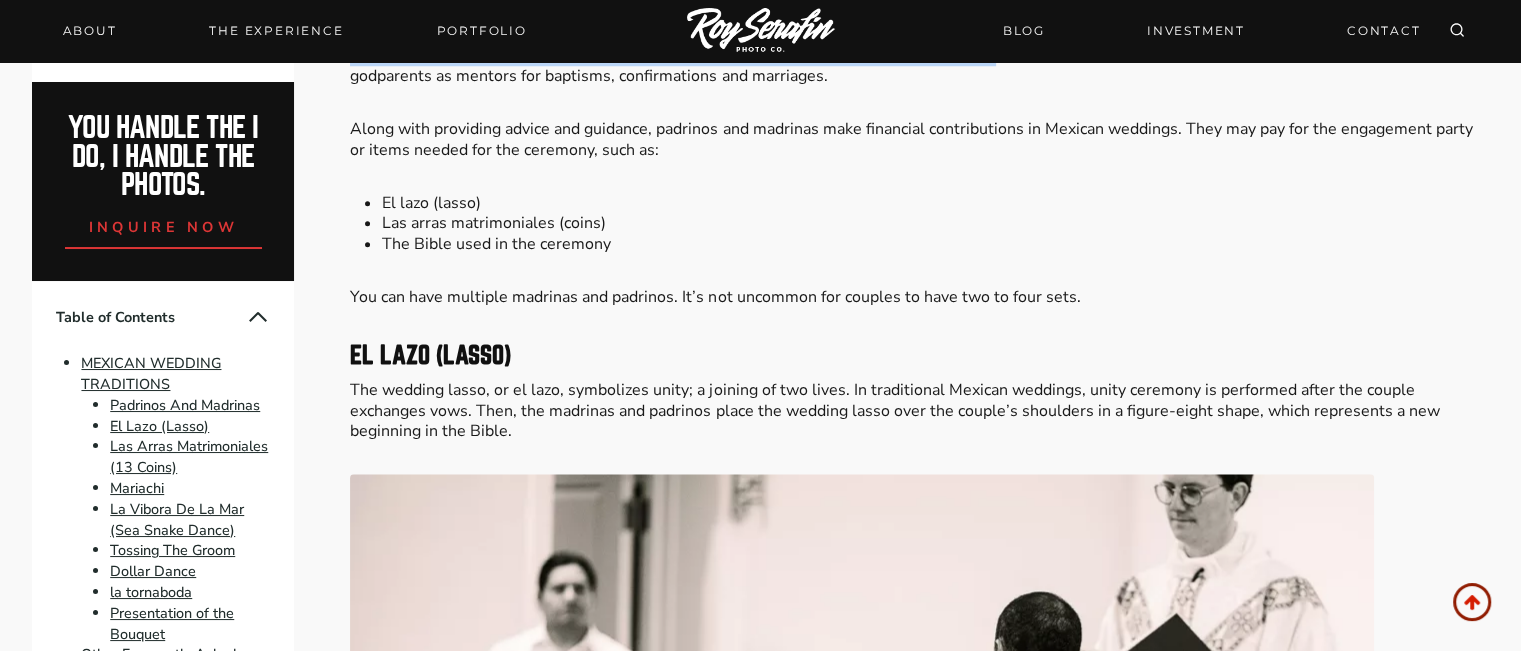 scroll, scrollTop: 2200, scrollLeft: 0, axis: vertical 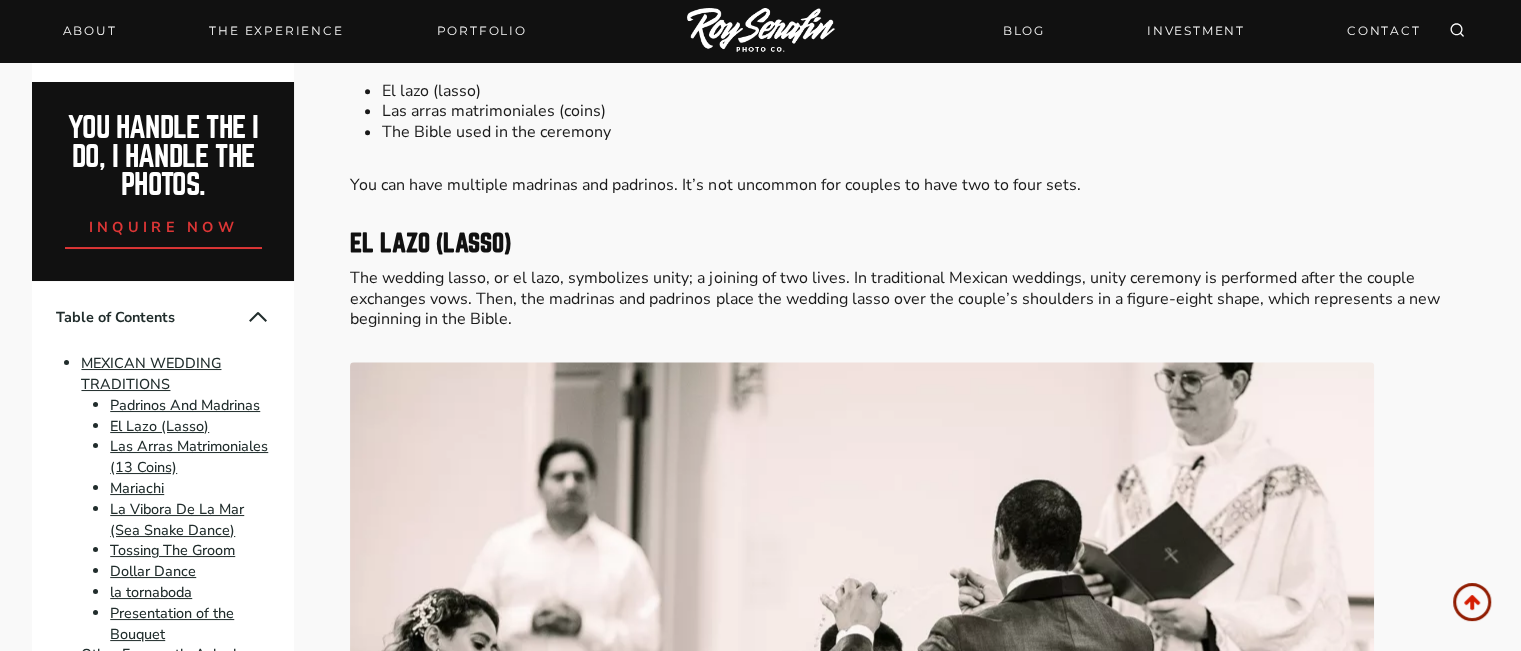 click on "El Lazo (Lasso)" at bounding box center [430, 243] 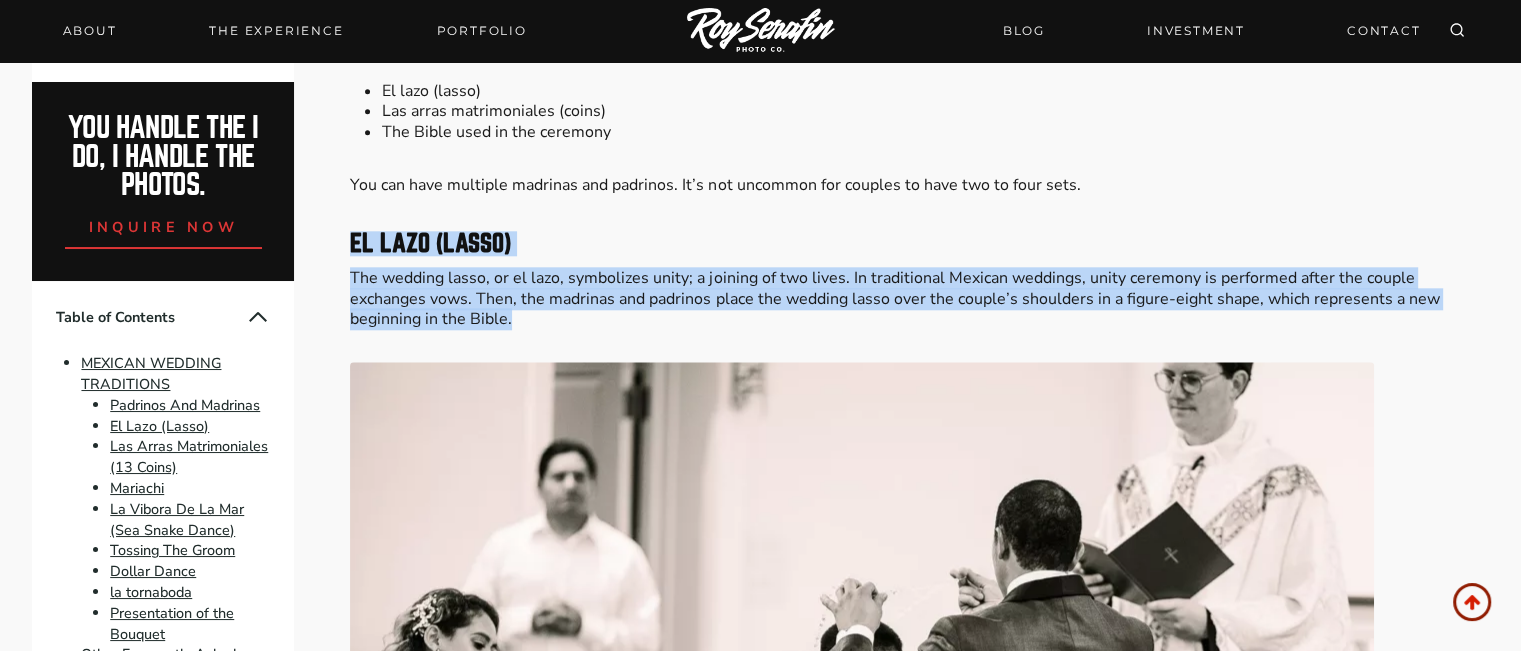 drag, startPoint x: 352, startPoint y: 245, endPoint x: 390, endPoint y: 312, distance: 77.02597 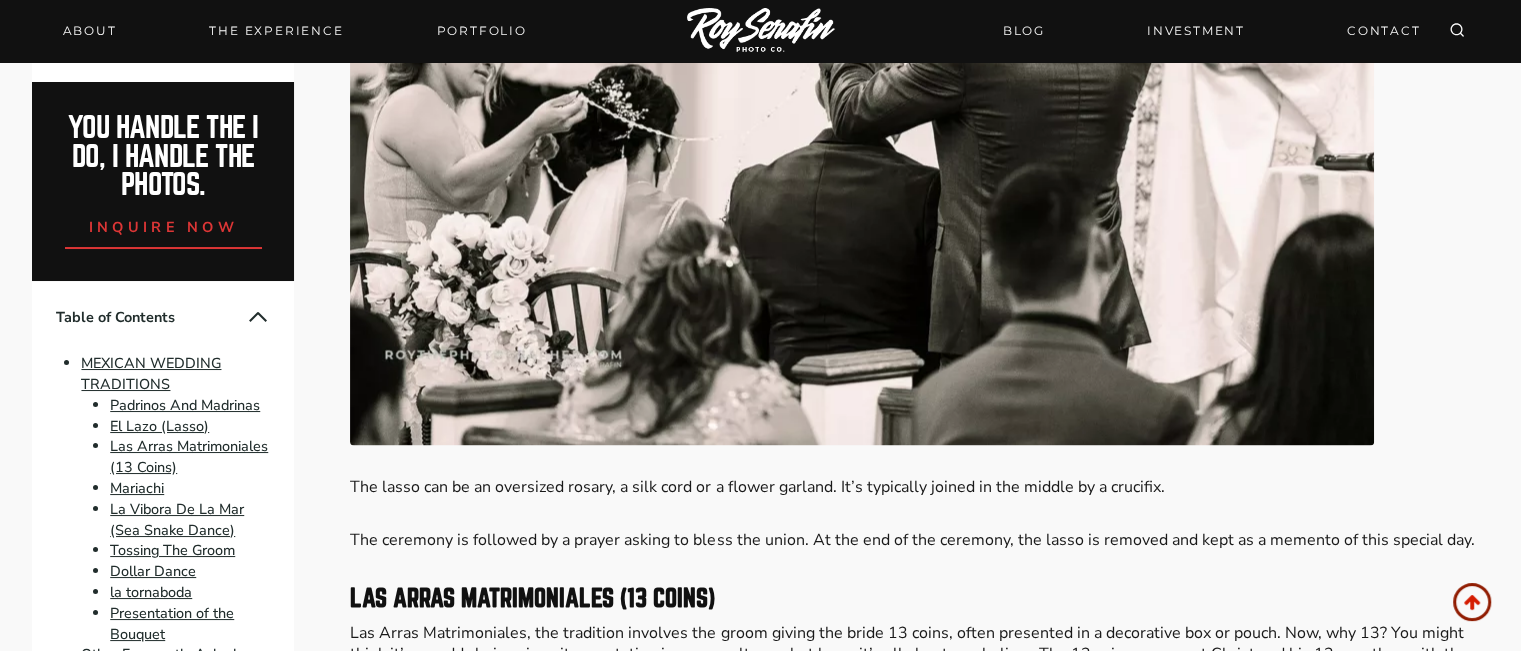 scroll, scrollTop: 3200, scrollLeft: 0, axis: vertical 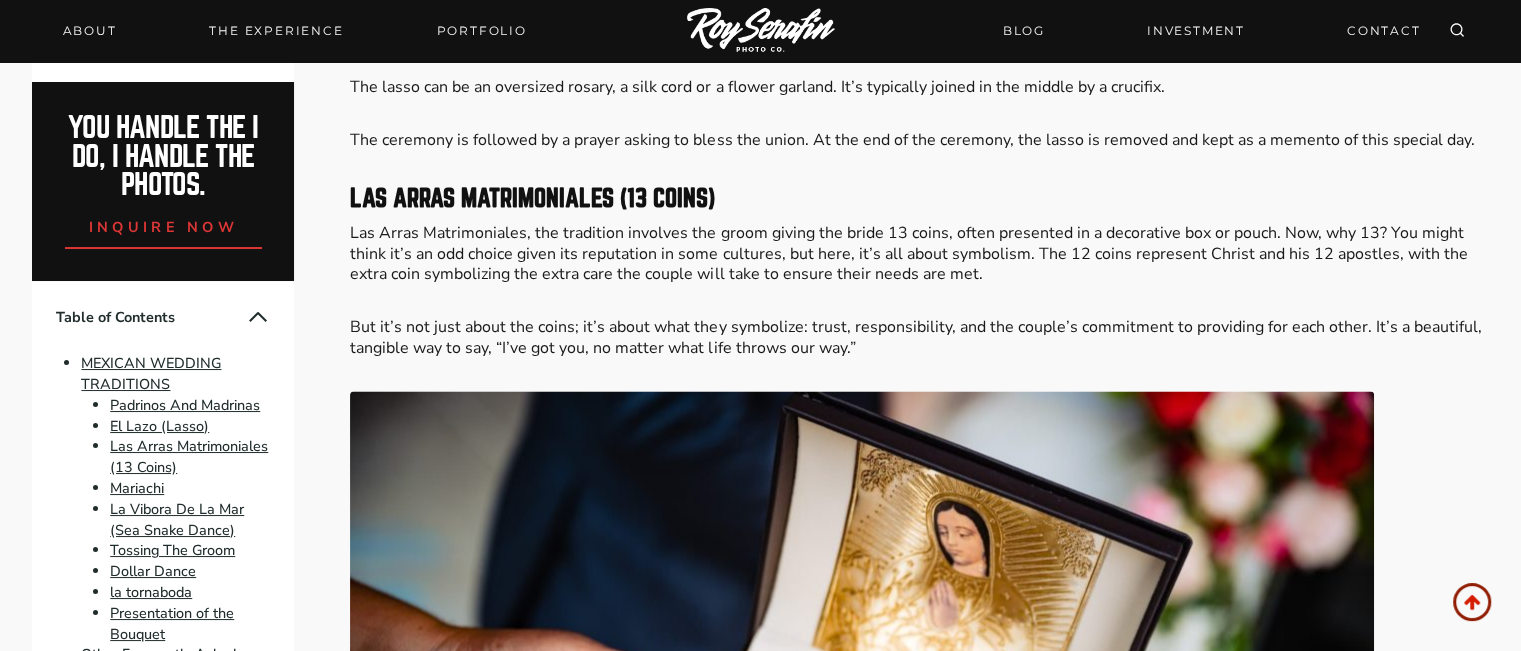 click on "Please Share: Mexican wedding reception traditions are some of the most elaborate and fun for guests. From dancing to food and a very meticulous wedding ceremony, guests are sure to have a once-in-a-lifetime experience. If you’ve never been to one of these weddings, in this post you’ll learn about nine essential Mexican wedding traditions that you’ll most likely experience. Planning a traditional Mexican wedding? As a wedding photographer , I’ve had a great time photographing several Mexican weddings and weddings of diverse and mixed cultures. If you have any questions or would like to contact me , I’d be happy to connect. Updated: April 22, 2025 bold, meaningful photos. The kind that feel like memories. The ones you obsess over. inquire now MEXICAN WEDDING TRADITIONS Padrinos And Madrinas Along with providing advice and guidance, padrinos and madrinas make financial contributions in Mexican weddings. They may pay for the engagement party or items needed for the ceremony, such as: Mariachi . NO" at bounding box center (919, 2861) 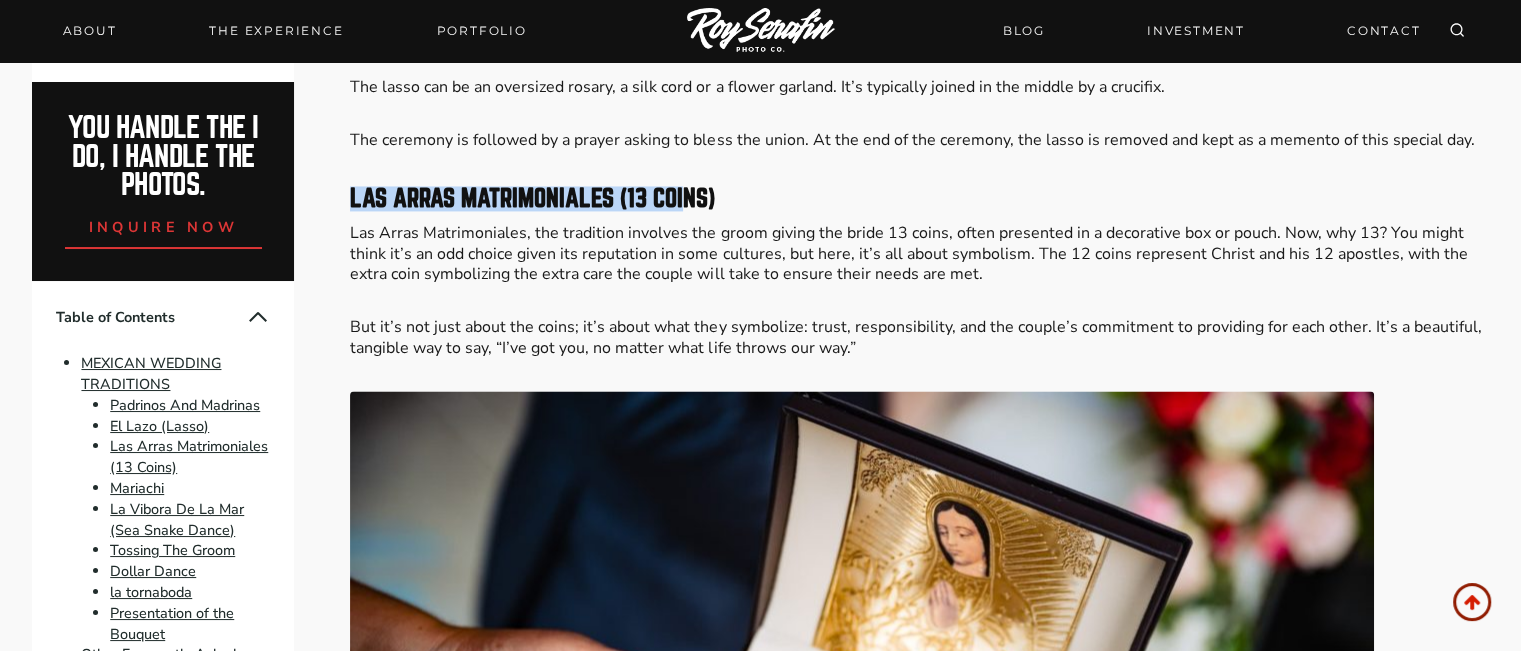 drag, startPoint x: 344, startPoint y: 193, endPoint x: 683, endPoint y: 195, distance: 339.0059 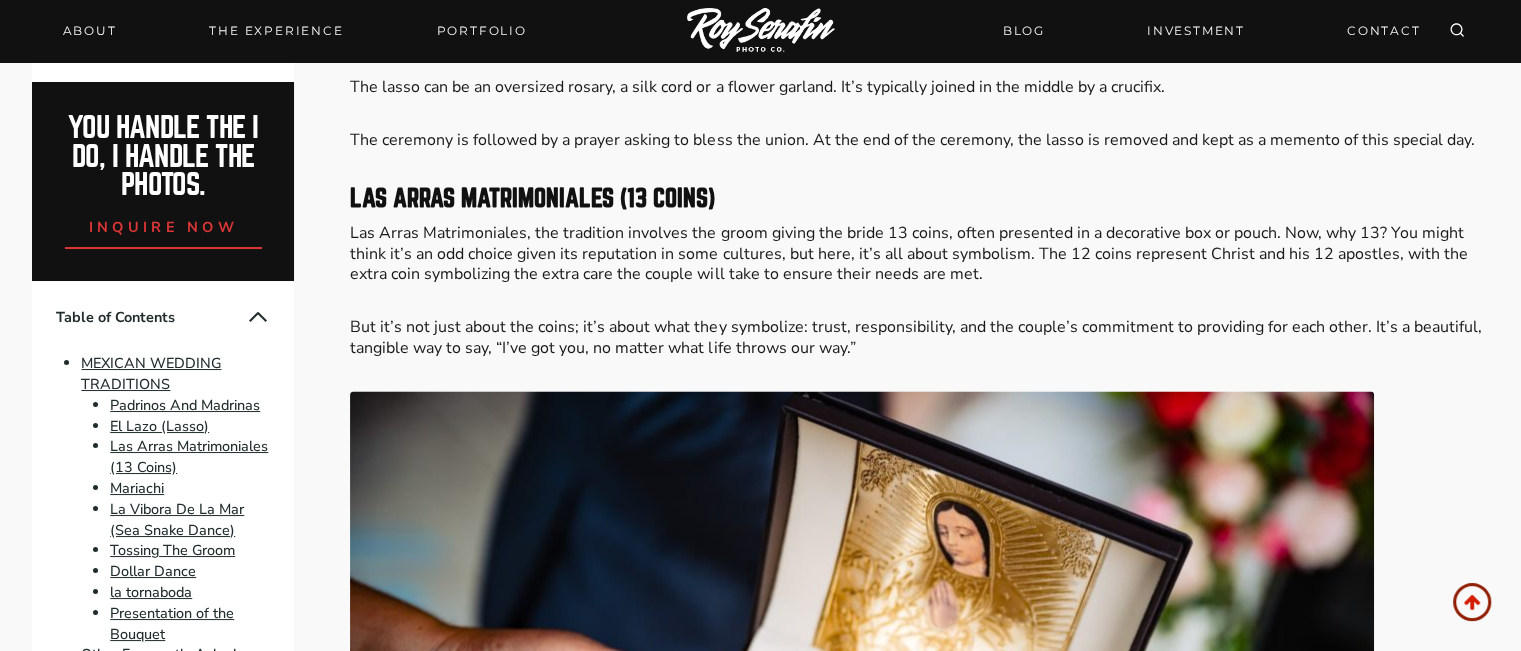 click on "Las Arras Matrimoniales (13 Coins)" at bounding box center [919, 199] 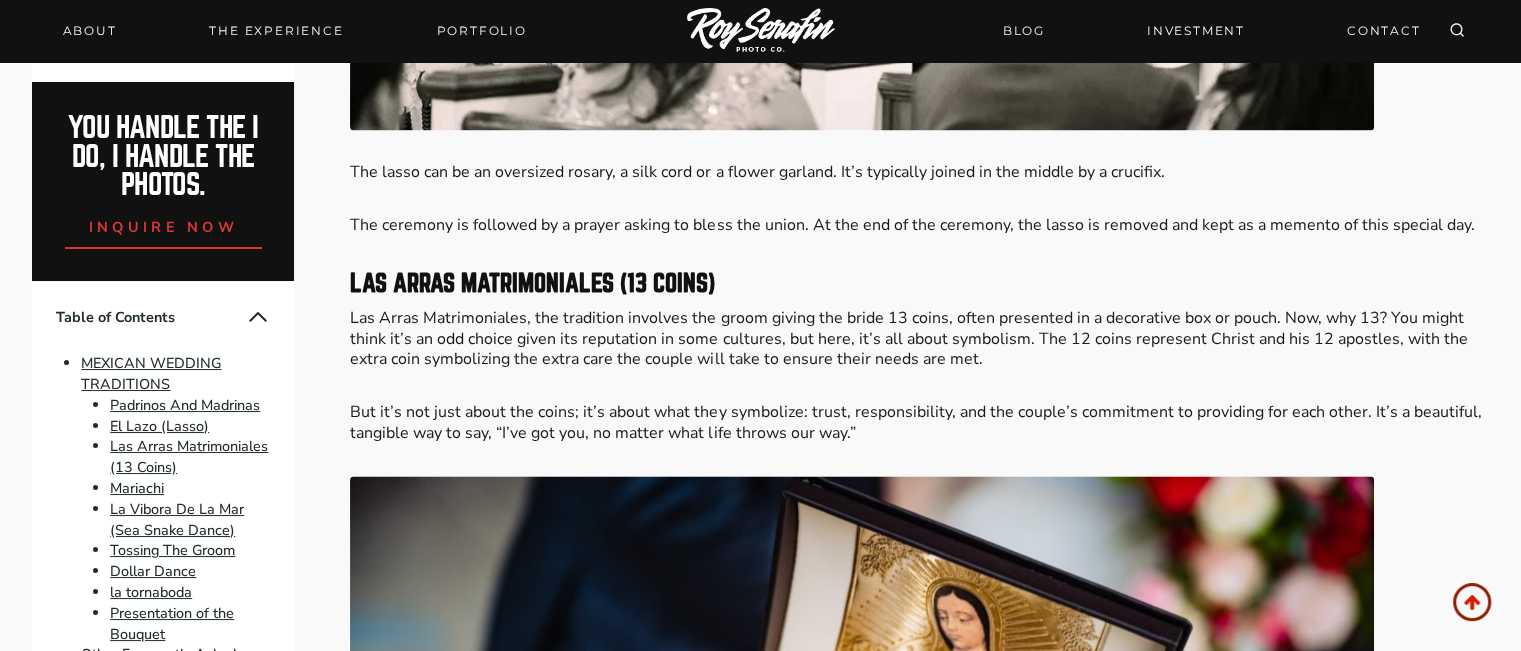 scroll, scrollTop: 3100, scrollLeft: 0, axis: vertical 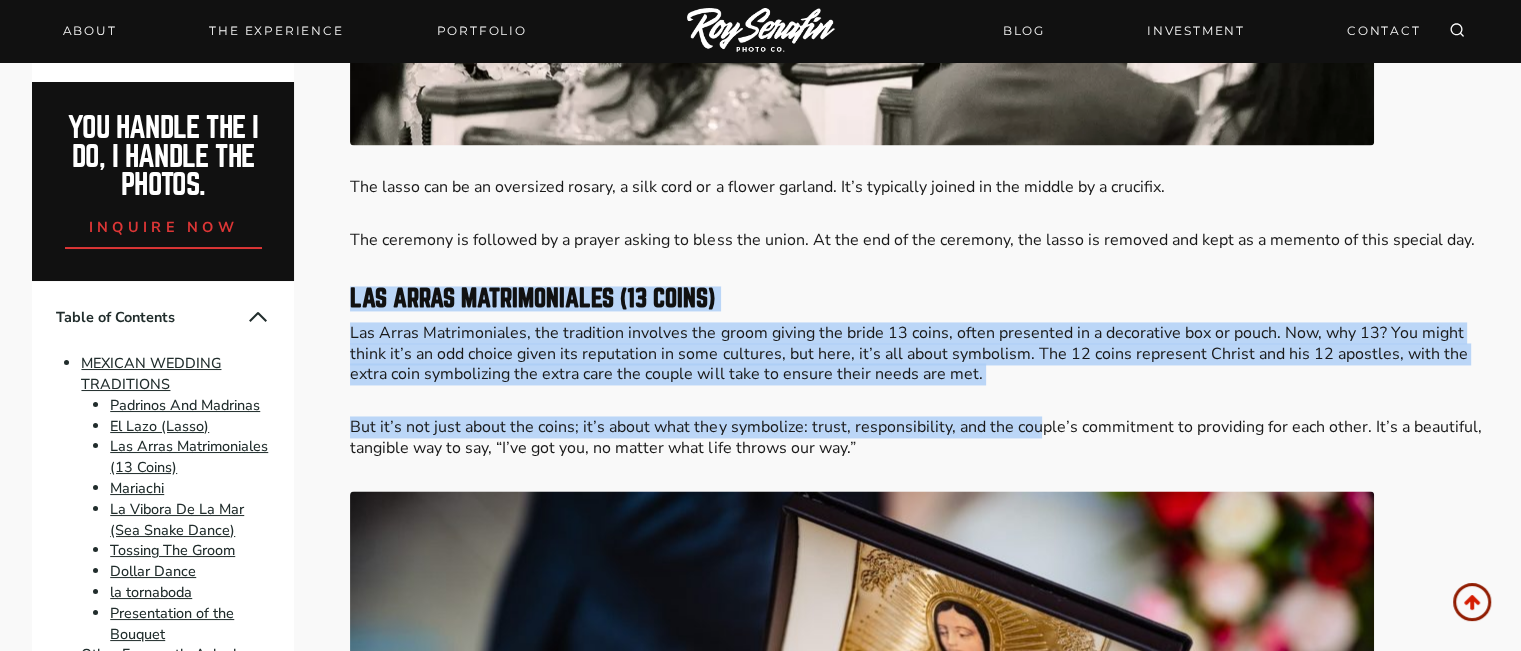 drag, startPoint x: 337, startPoint y: 293, endPoint x: 1030, endPoint y: 396, distance: 700.6126 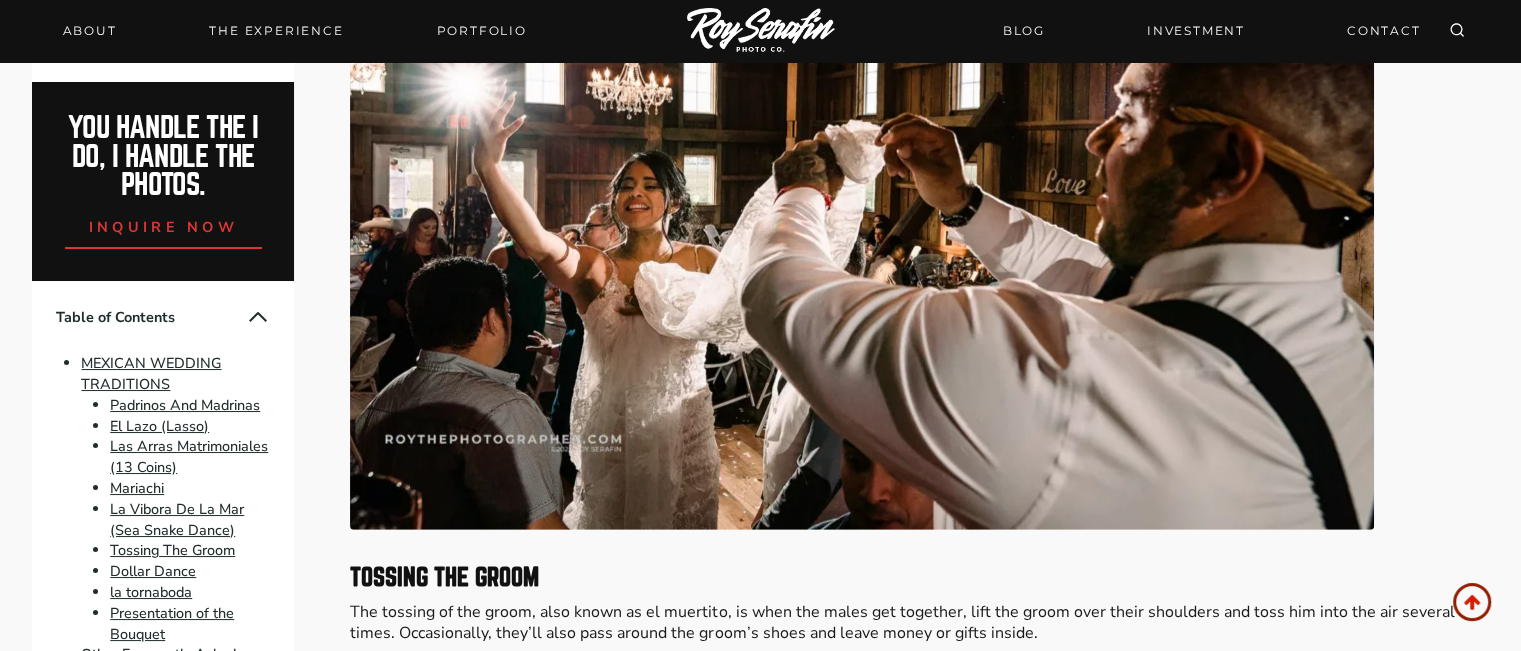 scroll, scrollTop: 5800, scrollLeft: 0, axis: vertical 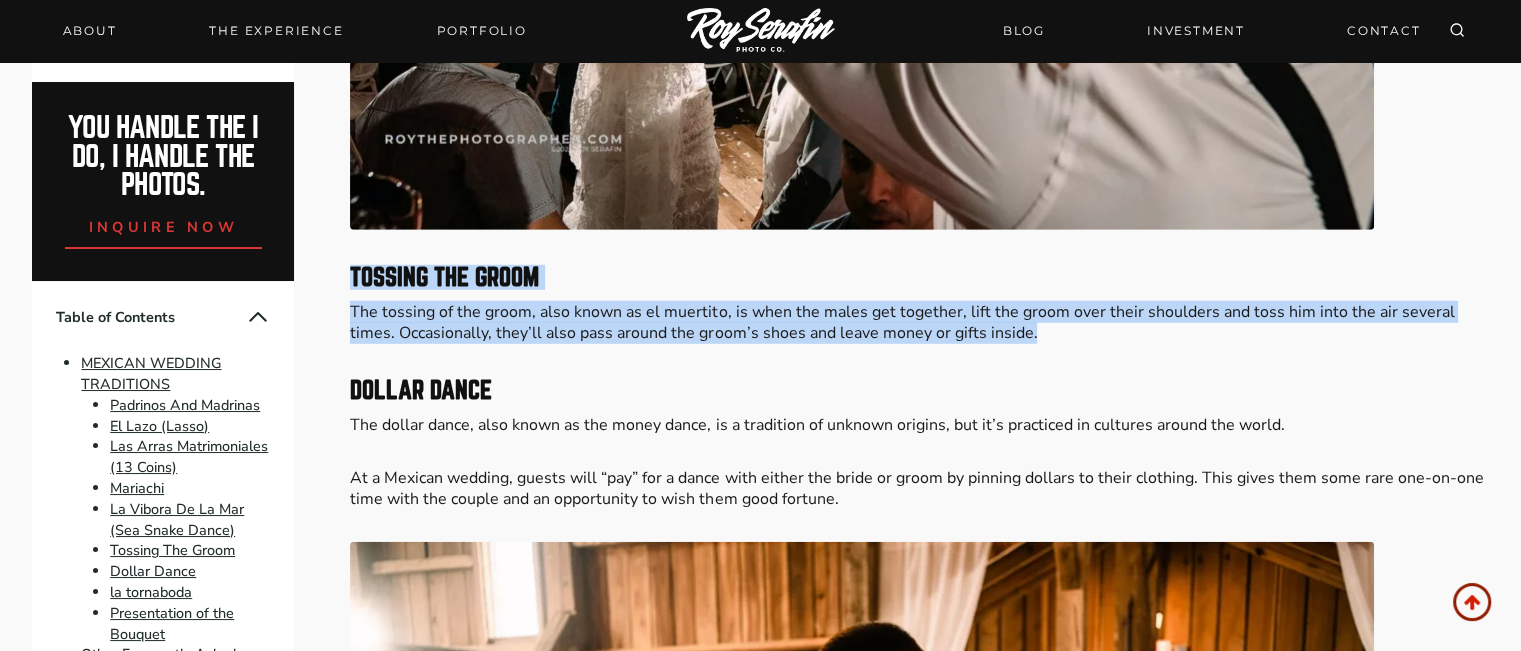 drag, startPoint x: 350, startPoint y: 260, endPoint x: 988, endPoint y: 316, distance: 640.45294 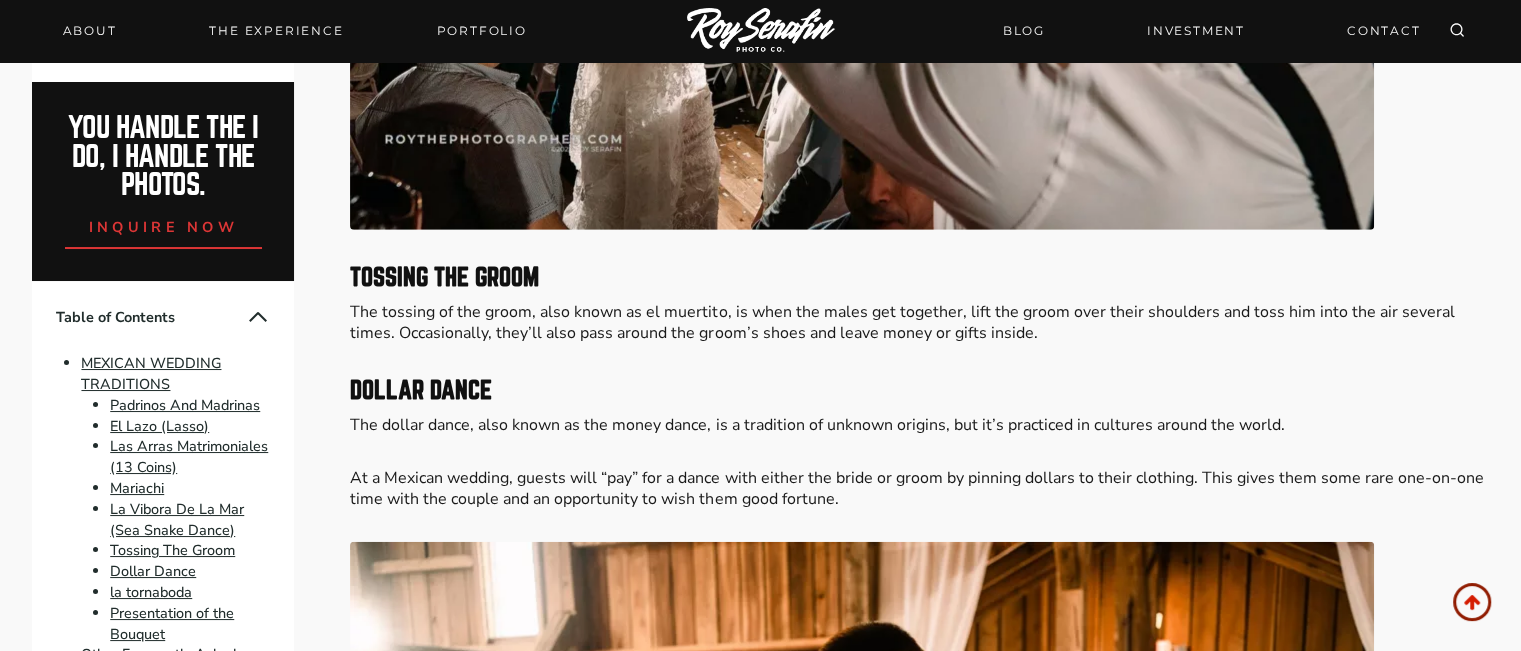 click on "Please Share: Mexican wedding reception traditions are some of the most elaborate and fun for guests. From dancing to food and a very meticulous wedding ceremony, guests are sure to have a once-in-a-lifetime experience. If you’ve never been to one of these weddings, in this post you’ll learn about nine essential Mexican wedding traditions that you’ll most likely experience. Planning a traditional Mexican wedding? As a wedding photographer , I’ve had a great time photographing several Mexican weddings and weddings of diverse and mixed cultures. If you have any questions or would like to contact me , I’d be happy to connect. Updated: April 22, 2025 bold, meaningful photos. The kind that feel like memories. The ones you obsess over. inquire now MEXICAN WEDDING TRADITIONS Padrinos And Madrinas Along with providing advice and guidance, padrinos and madrinas make financial contributions in Mexican weddings. They may pay for the engagement party or items needed for the ceremony, such as: Mariachi . NO" at bounding box center (919, 261) 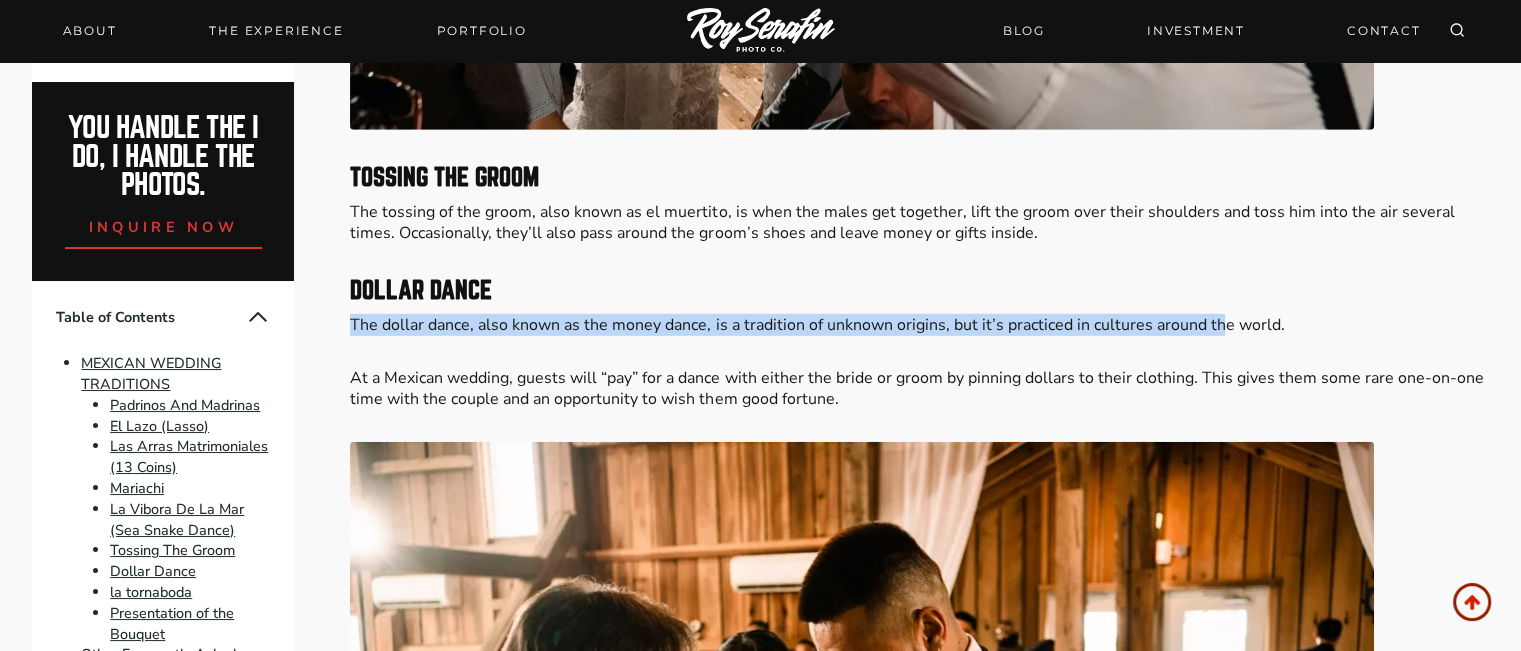 drag, startPoint x: 350, startPoint y: 313, endPoint x: 1218, endPoint y: 309, distance: 868.0092 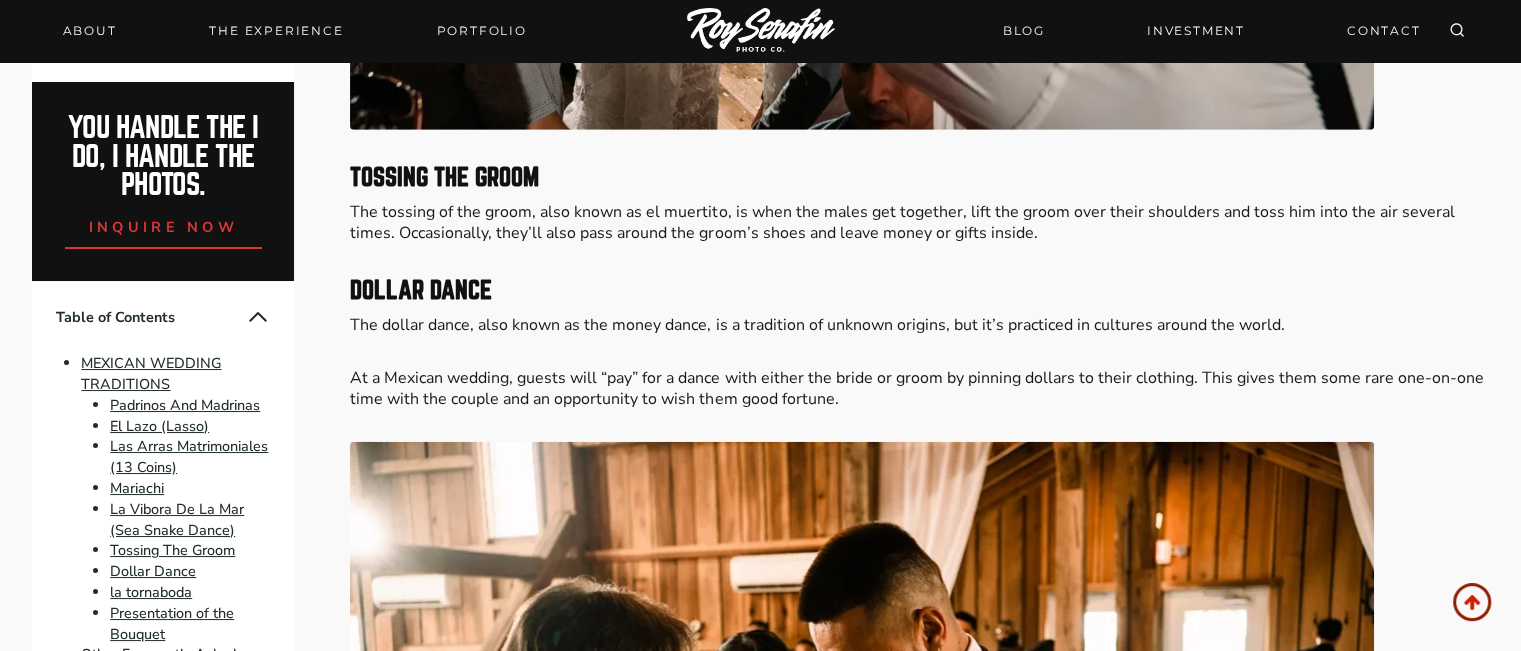 click on "Please Share: Mexican wedding reception traditions are some of the most elaborate and fun for guests. From dancing to food and a very meticulous wedding ceremony, guests are sure to have a once-in-a-lifetime experience. If you’ve never been to one of these weddings, in this post you’ll learn about nine essential Mexican wedding traditions that you’ll most likely experience. Planning a traditional Mexican wedding? As a wedding photographer , I’ve had a great time photographing several Mexican weddings and weddings of diverse and mixed cultures. If you have any questions or would like to contact me , I’d be happy to connect. Updated: April 22, 2025 bold, meaningful photos. The kind that feel like memories. The ones you obsess over. inquire now MEXICAN WEDDING TRADITIONS Padrinos And Madrinas Along with providing advice and guidance, padrinos and madrinas make financial contributions in Mexican weddings. They may pay for the engagement party or items needed for the ceremony, such as: Mariachi . NO" at bounding box center (919, 161) 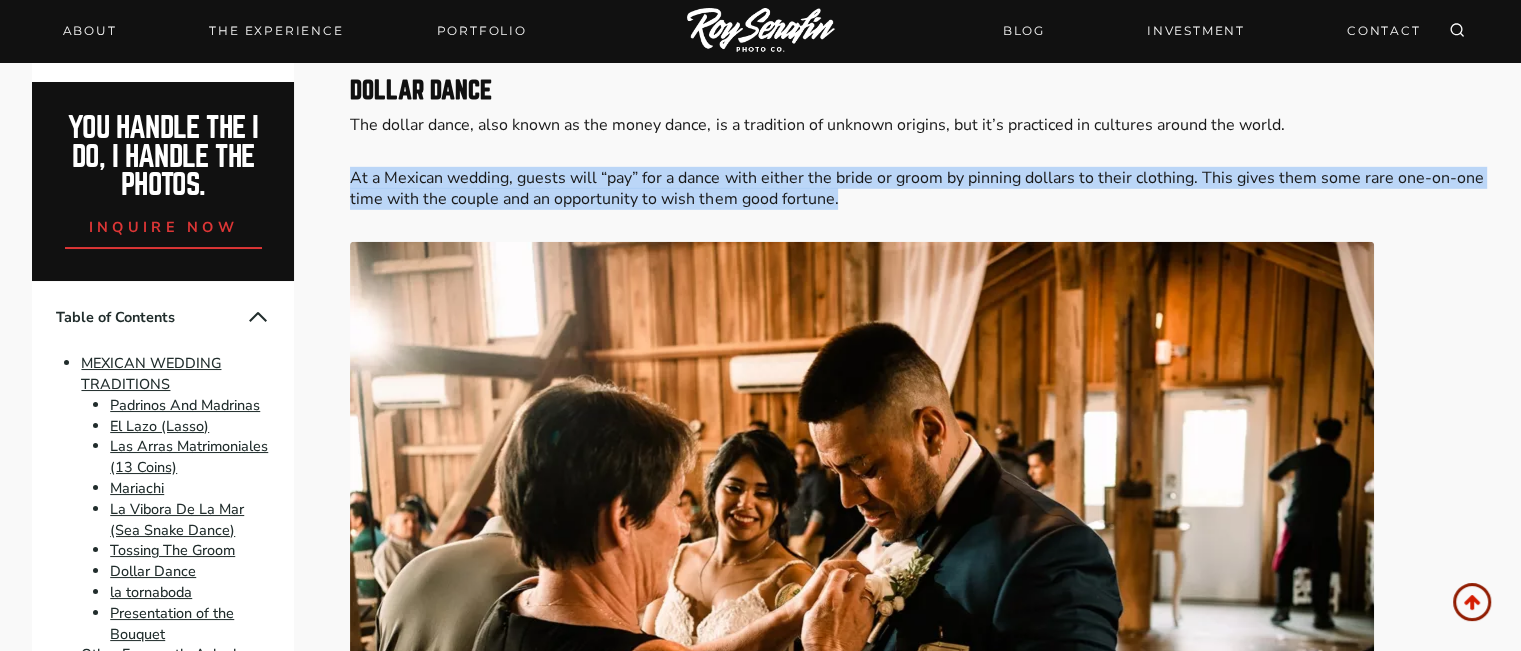 drag, startPoint x: 351, startPoint y: 164, endPoint x: 856, endPoint y: 181, distance: 505.28607 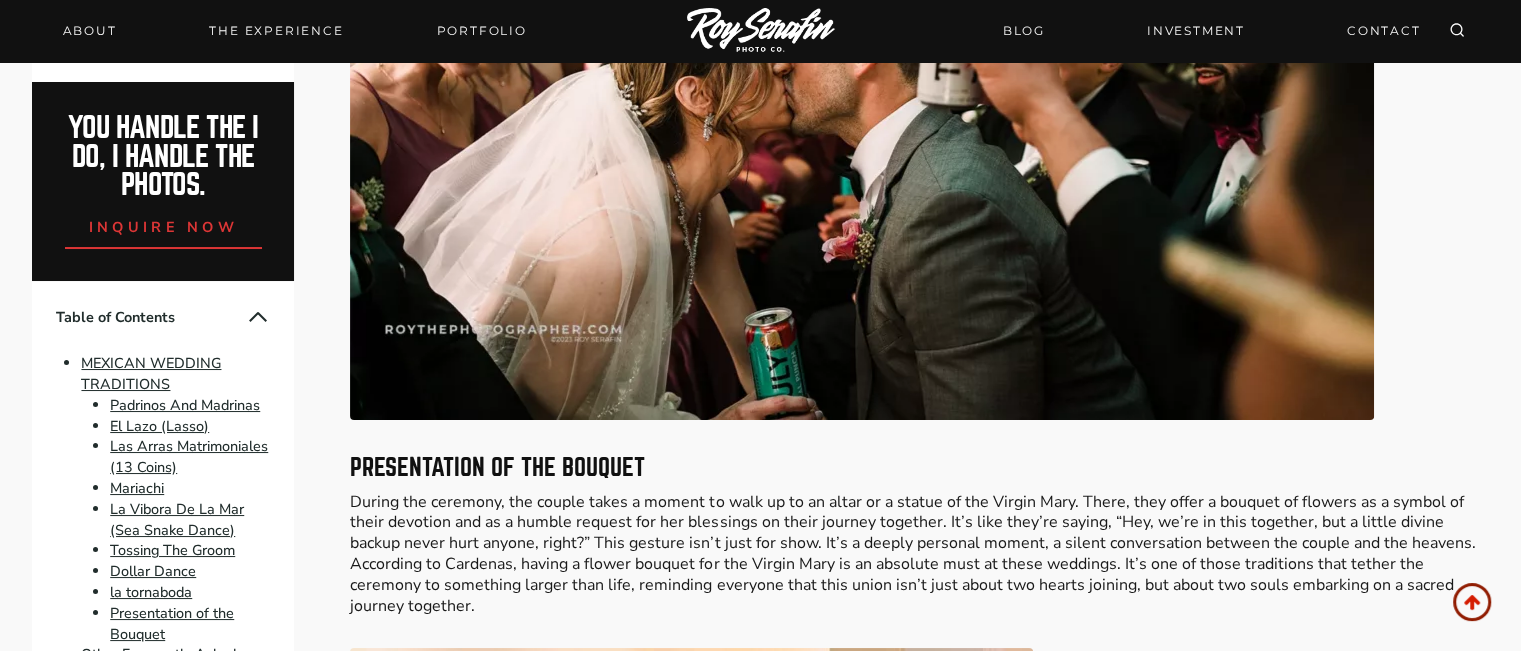 scroll, scrollTop: 7700, scrollLeft: 0, axis: vertical 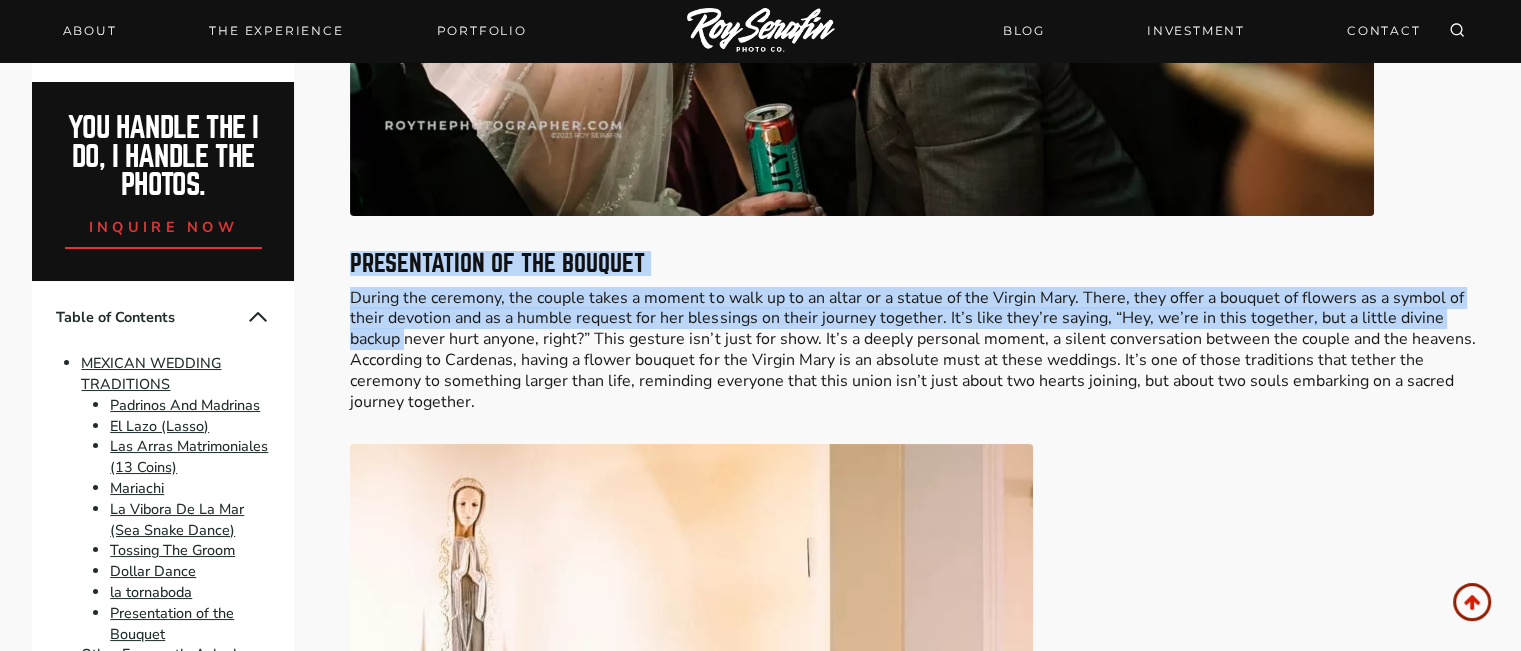 drag, startPoint x: 349, startPoint y: 239, endPoint x: 352, endPoint y: 313, distance: 74.06078 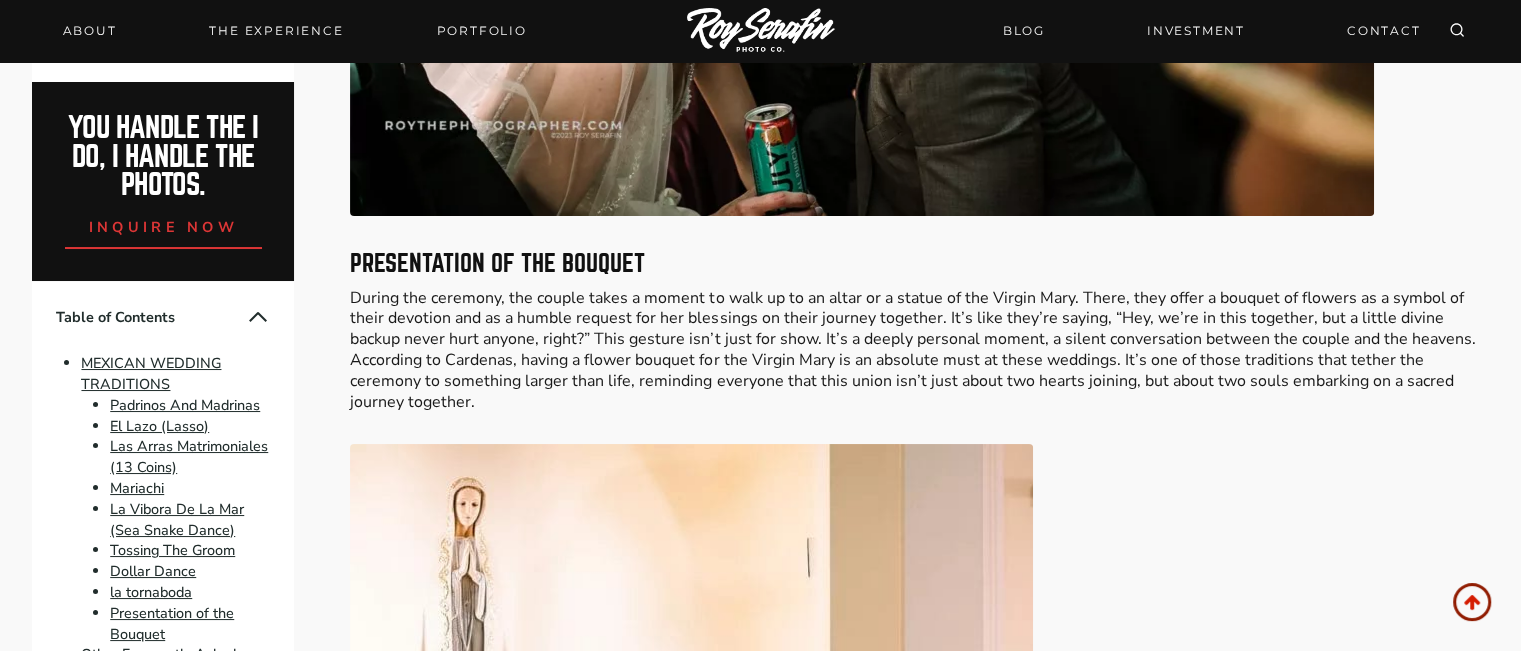 click on "During the ceremony, the couple takes a moment to walk up to an altar or a statue of the Virgin Mary. There, they offer a bouquet of flowers as a symbol of their devotion and as a humble request for her blessings on their journey together. It’s like they’re saying, “Hey, we’re in this together, but a little divine backup never hurt anyone, right?” This gesture isn’t just for show. It’s a deeply personal moment, a silent conversation between the couple and the heavens. According to Cardenas, having a flower bouquet for the Virgin Mary is an absolute must at these weddings. It’s one of those traditions that tether the ceremony to something larger than life, reminding everyone that this union isn’t just about two hearts joining, but about two souls embarking on a sacred journey together." at bounding box center (919, 350) 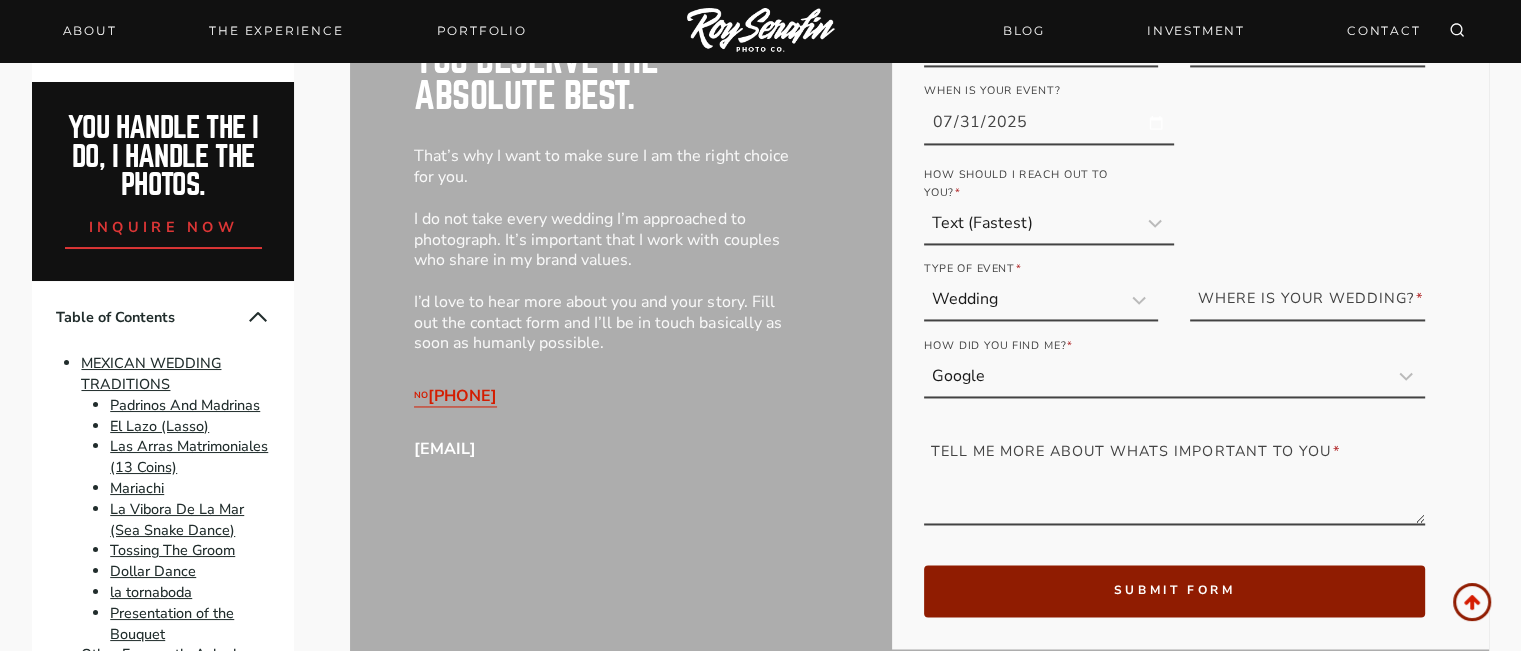 scroll, scrollTop: 10900, scrollLeft: 0, axis: vertical 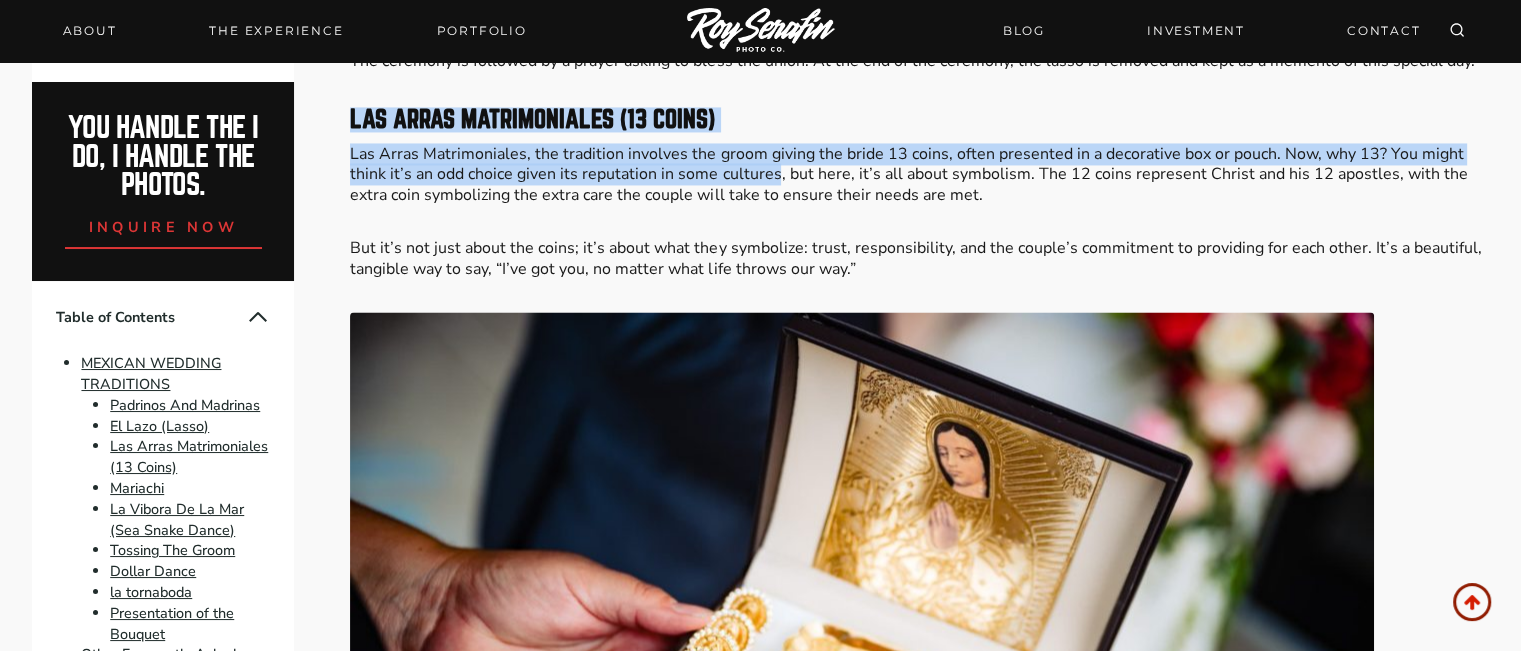 drag, startPoint x: 352, startPoint y: 93, endPoint x: 772, endPoint y: 151, distance: 423.98584 